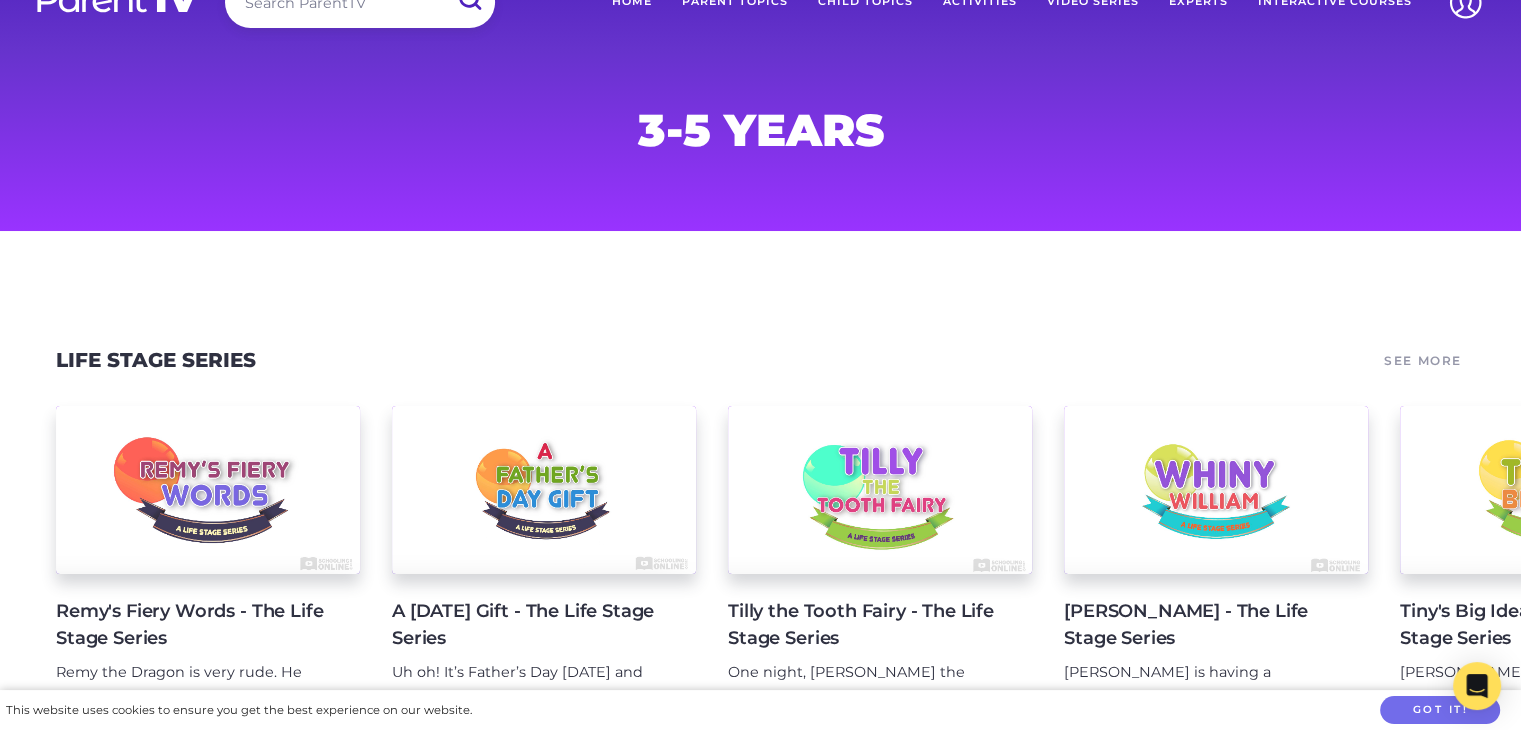 scroll, scrollTop: 0, scrollLeft: 0, axis: both 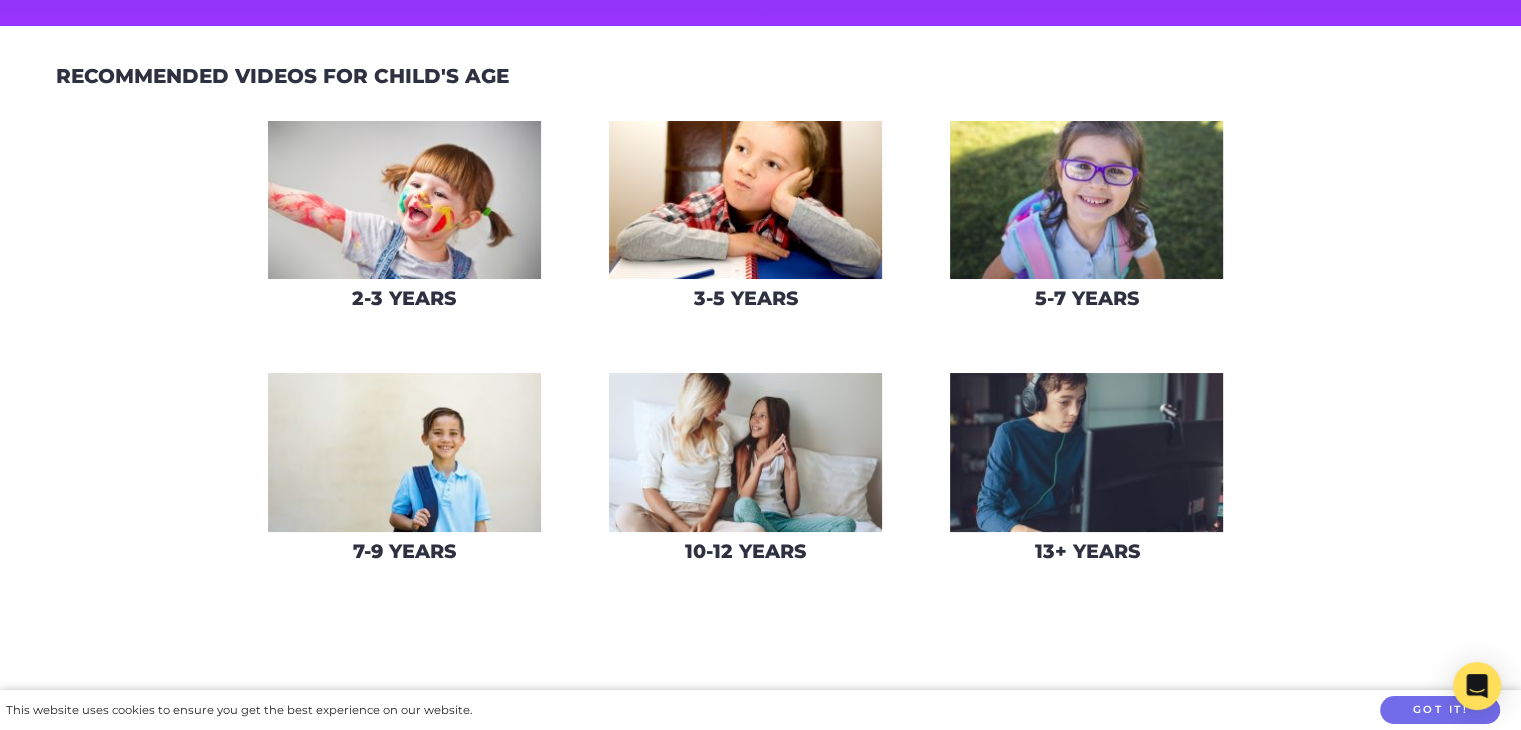 click at bounding box center (404, 200) 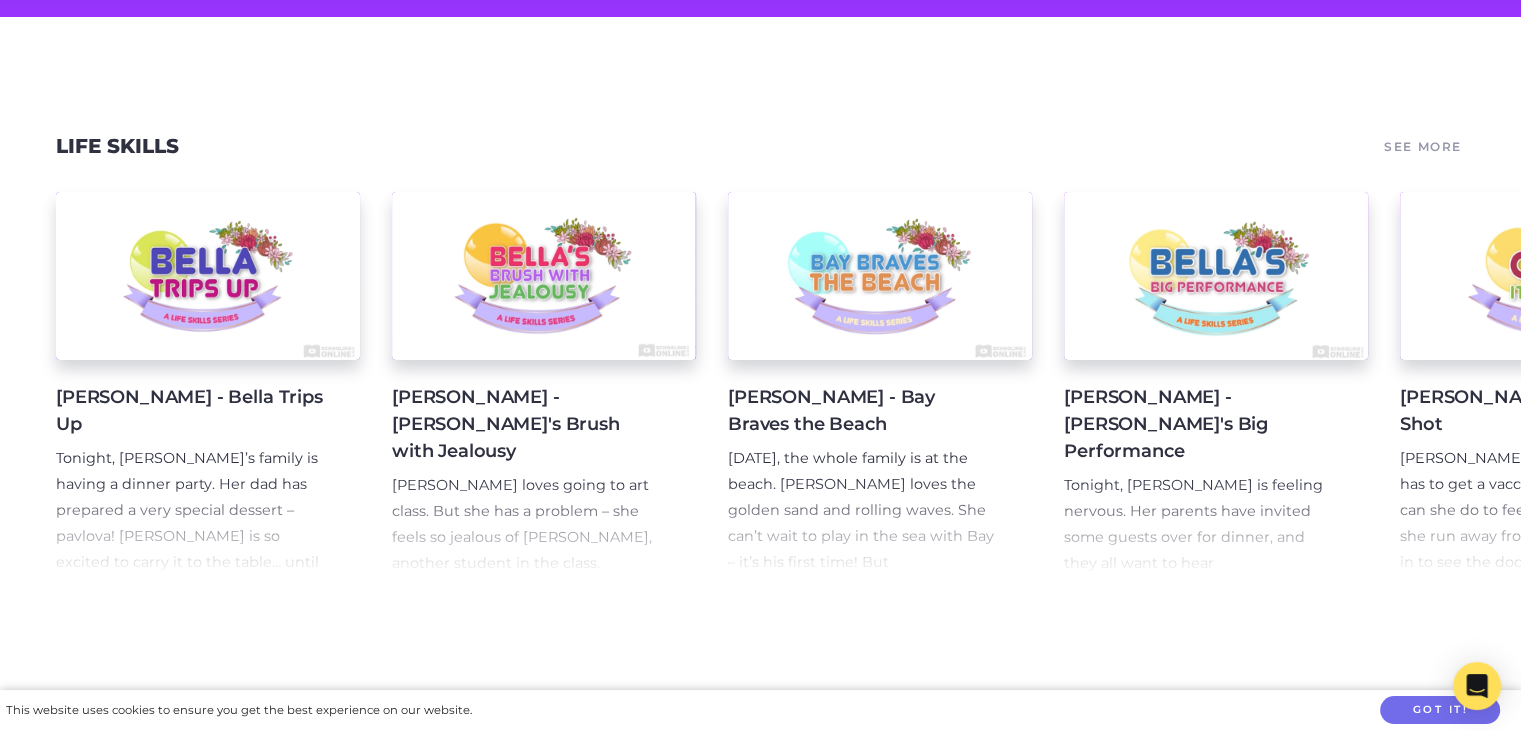 scroll, scrollTop: 0, scrollLeft: 0, axis: both 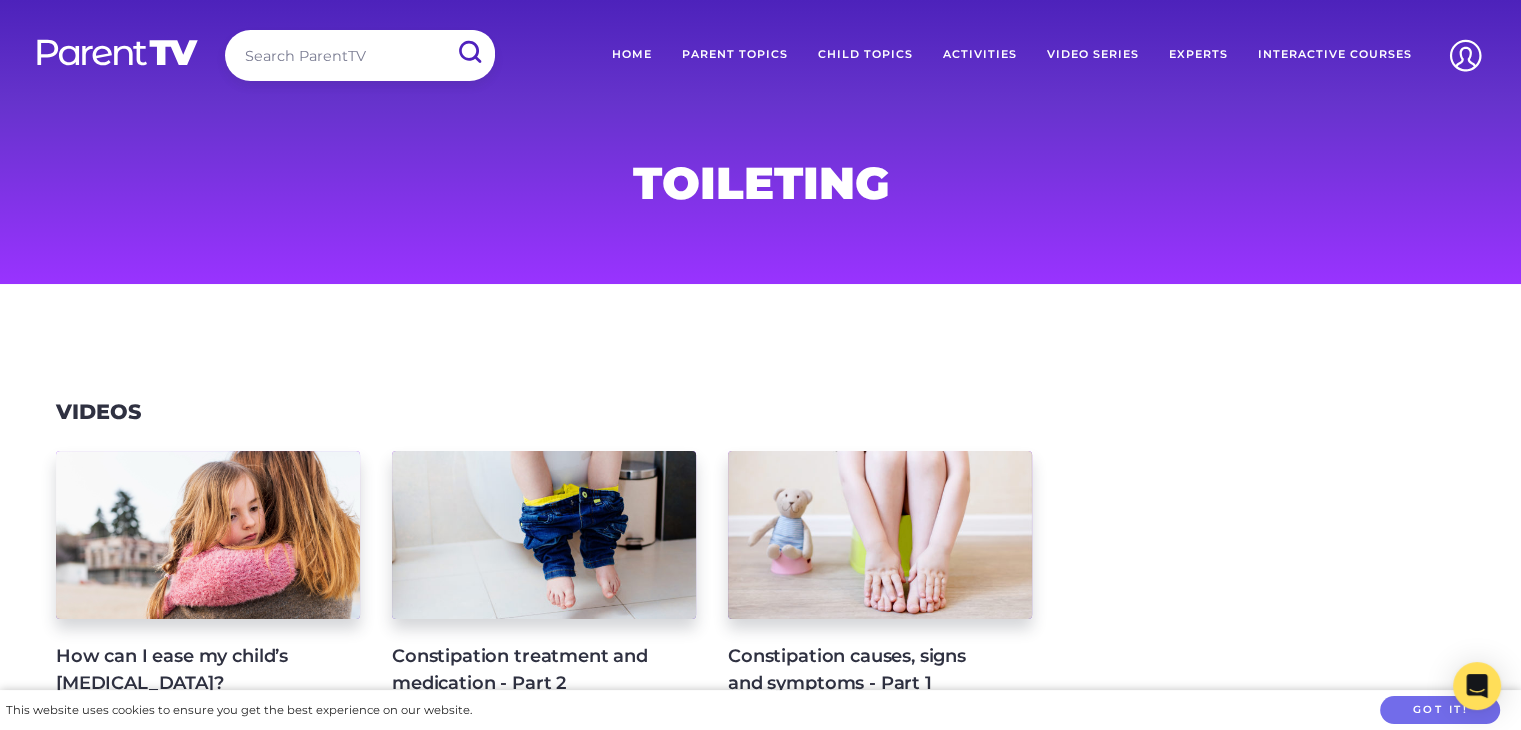 click on "Parent Topics" at bounding box center [735, 55] 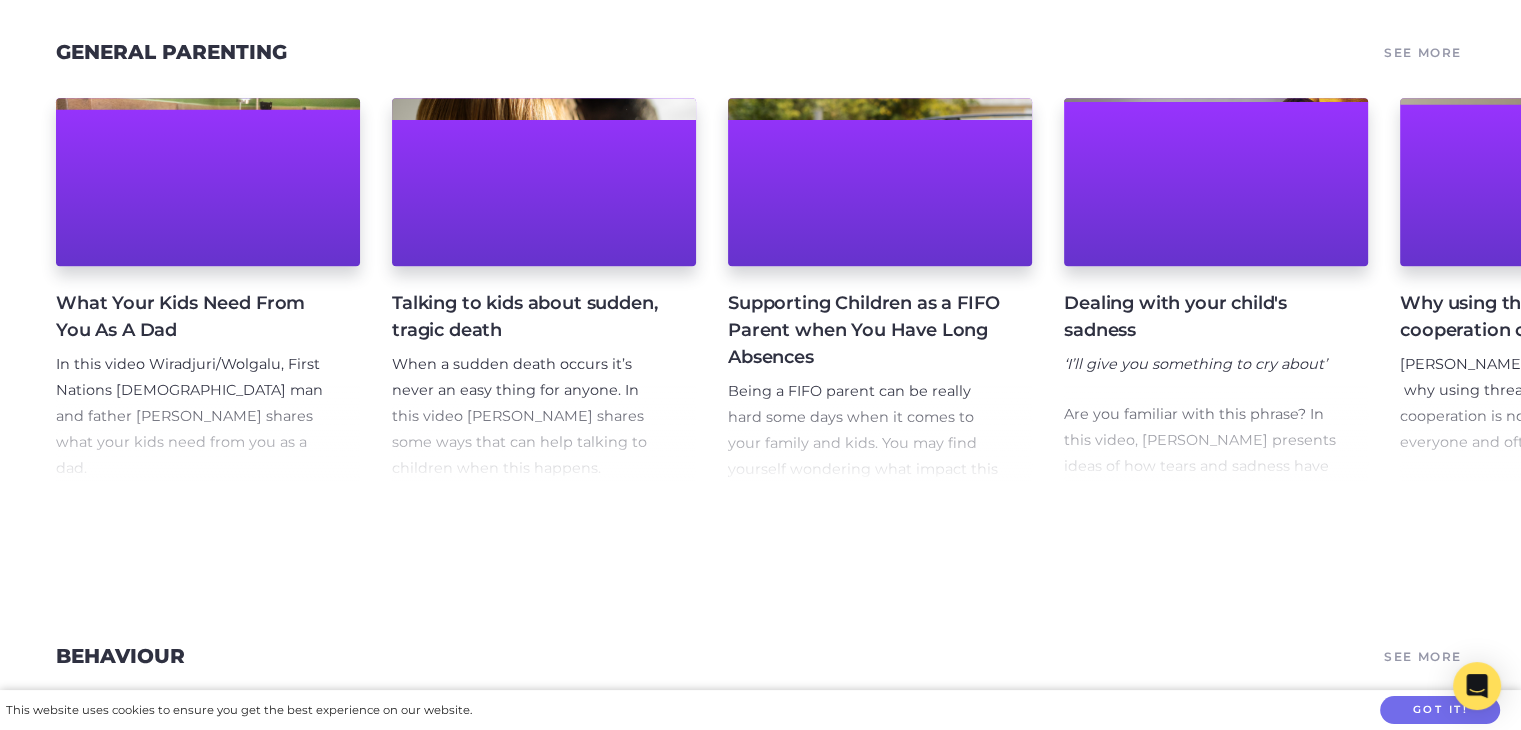 scroll, scrollTop: 800, scrollLeft: 0, axis: vertical 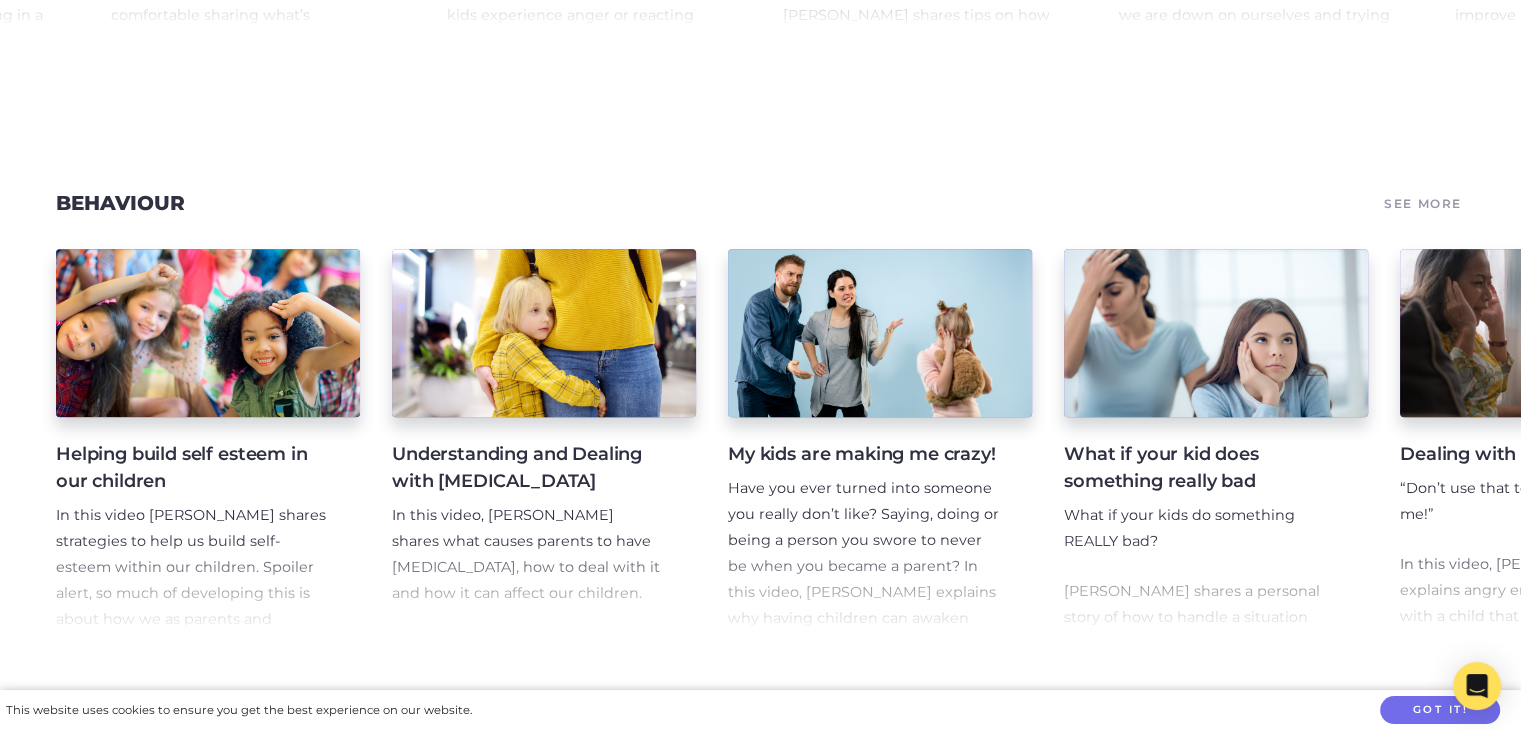 drag, startPoint x: 888, startPoint y: 215, endPoint x: 842, endPoint y: 217, distance: 46.043457 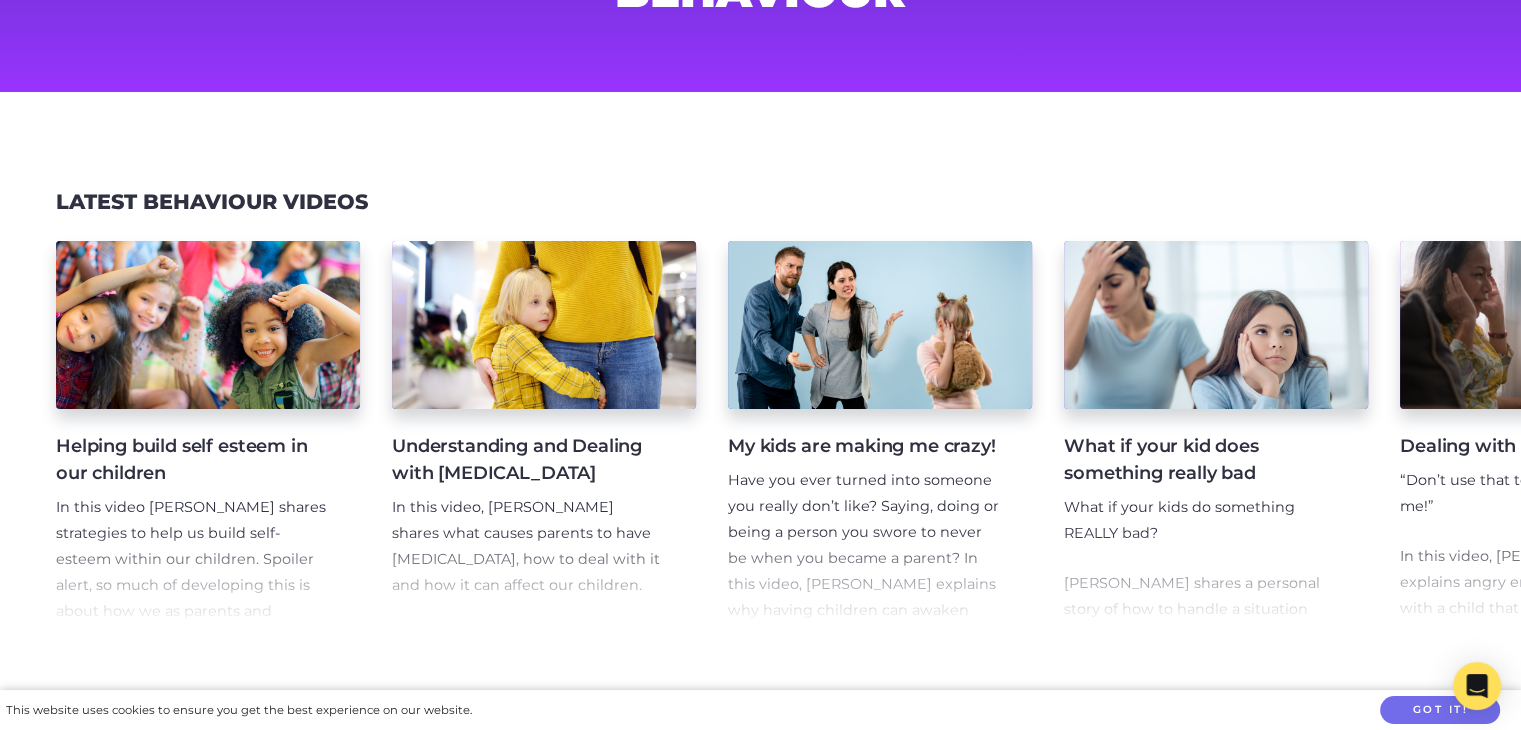 scroll, scrollTop: 300, scrollLeft: 0, axis: vertical 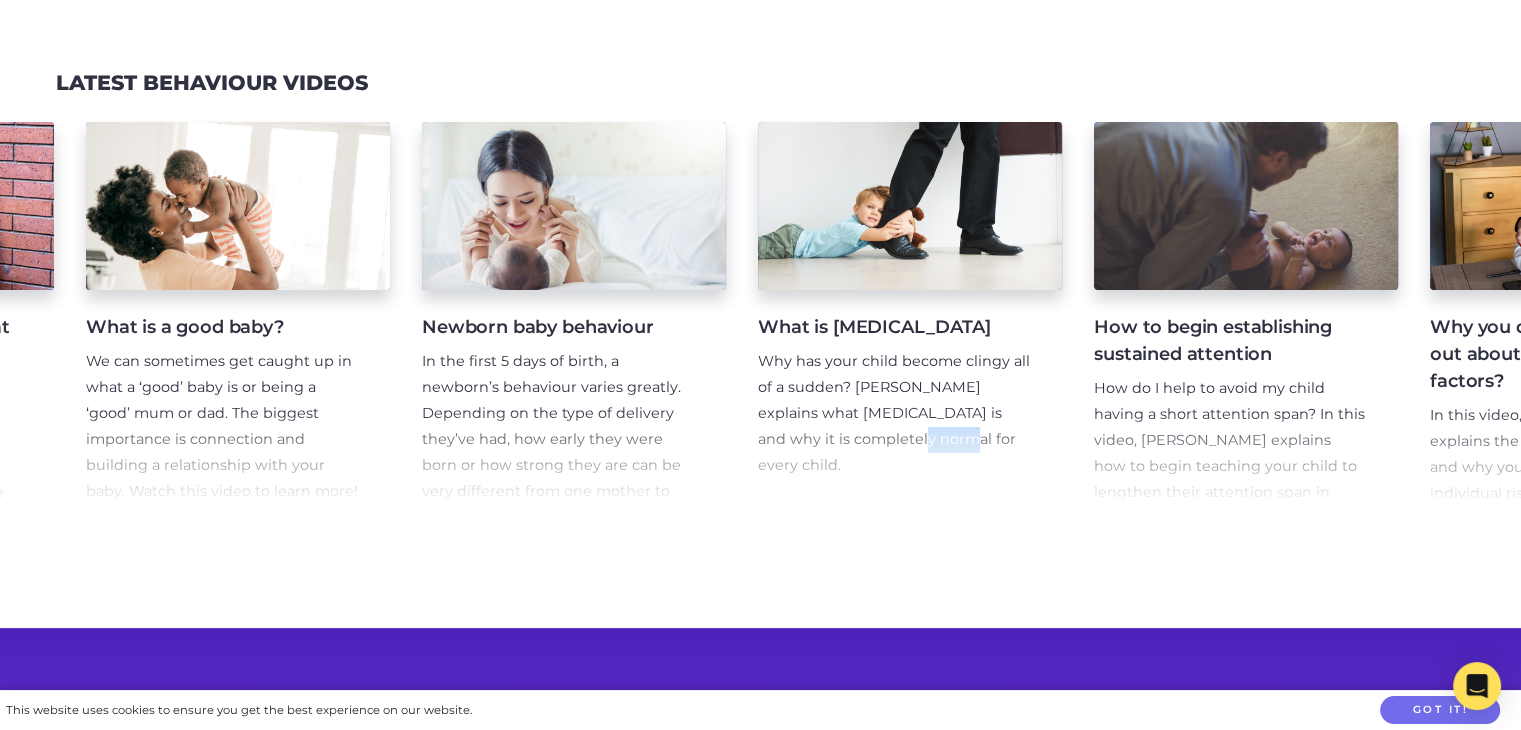 drag, startPoint x: 822, startPoint y: 535, endPoint x: 859, endPoint y: 535, distance: 37 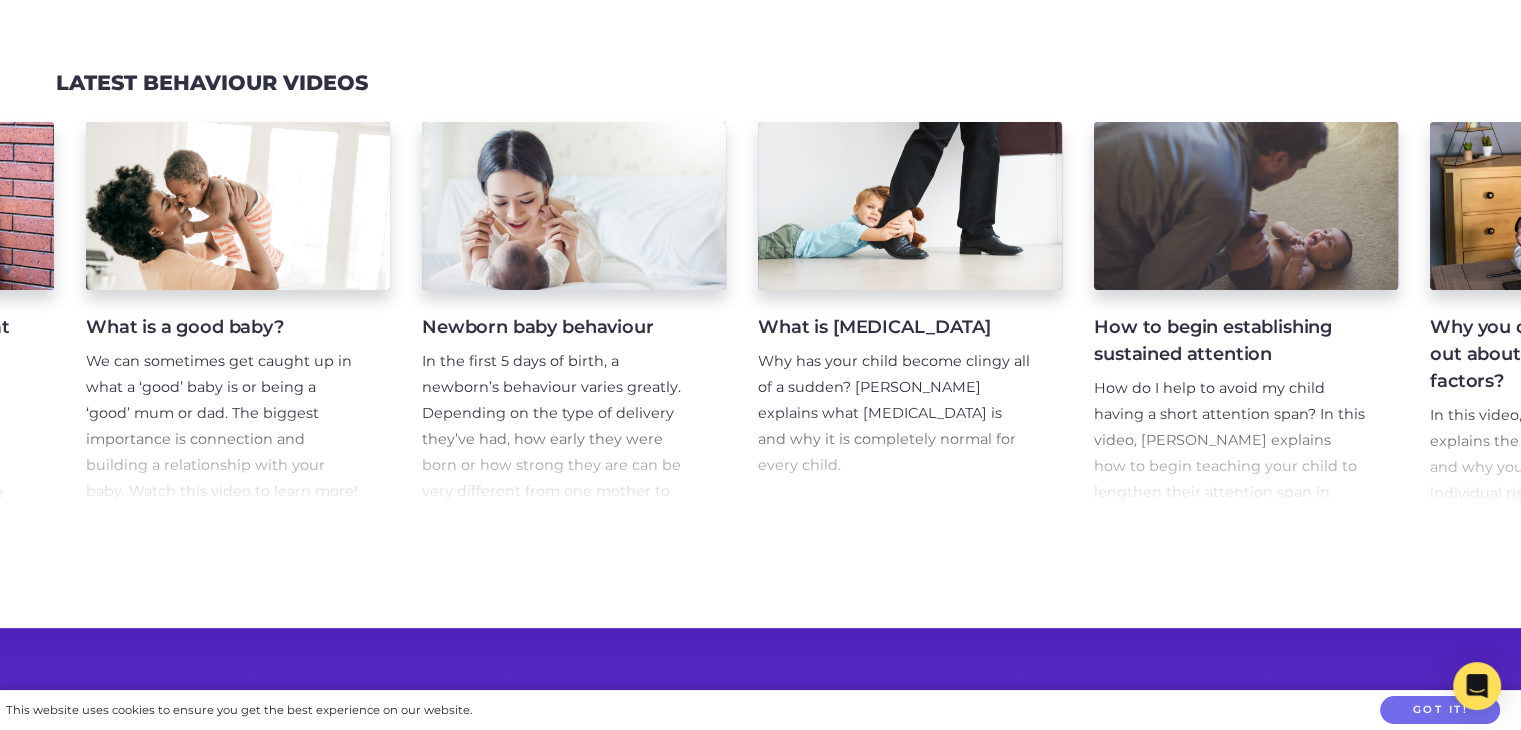click on "Latest Behaviour videos     Helping build self esteem in our children   In this video Maggie Dent shares strategies to help us build self-esteem within our children. Spoiler alert, so much of developing this is about how we as parents and caregivers model self-esteem to them. It’s the words we use, the way we speak to our children, the way we connect with them that helps build their confidence and competence, which ultimately can help build their self-efficacy, self-acceptance and self-esteem.
Understanding and Dealing with Separation Anxiety   In this video, Dr Vanessa Lapointe shares what causes parents to have separation anxiety, how to deal with it and how it can affect our children.
My kids are making me crazy!
What if your kid does something really bad   What if your kids do something REALLY bad?
David Loyst shares a personal story of how to handle a situation when your child does something bad
Dealing with Child Anger   “Don’t use that tone of voice with me!”" at bounding box center (760, 301) 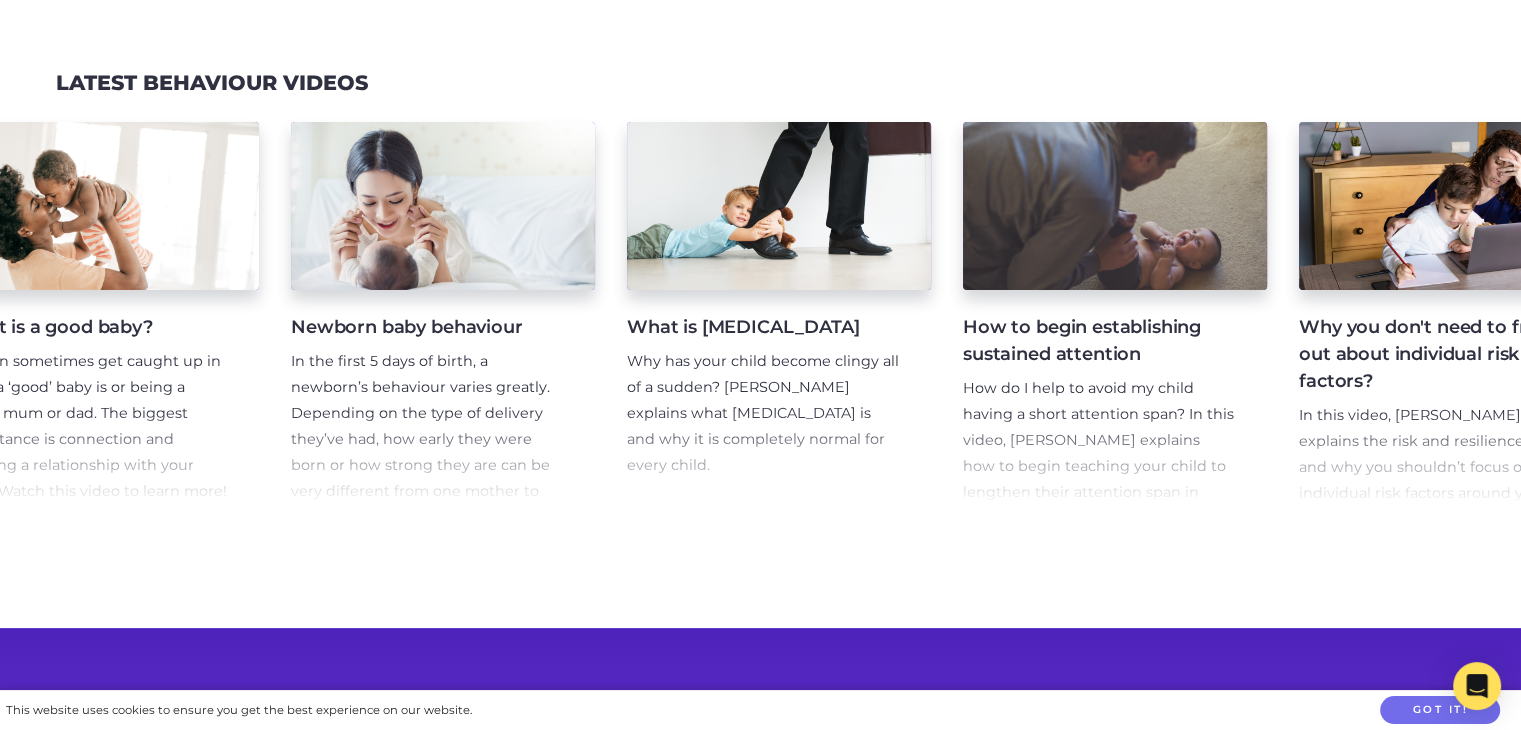 scroll, scrollTop: 0, scrollLeft: 2808, axis: horizontal 